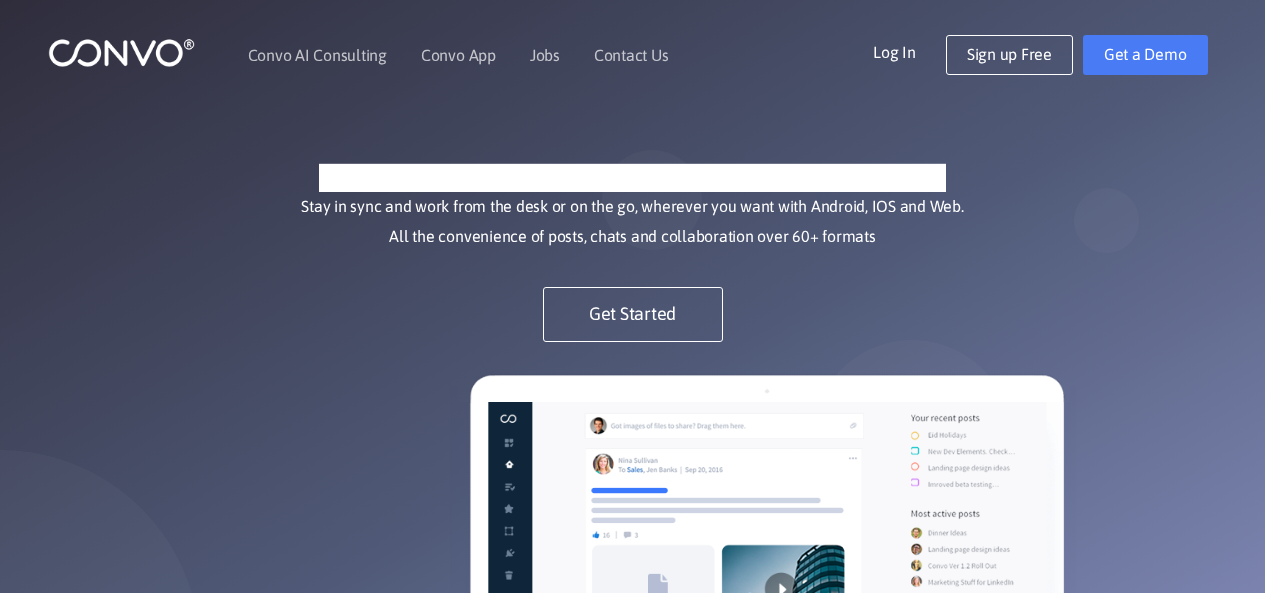 scroll, scrollTop: 0, scrollLeft: 0, axis: both 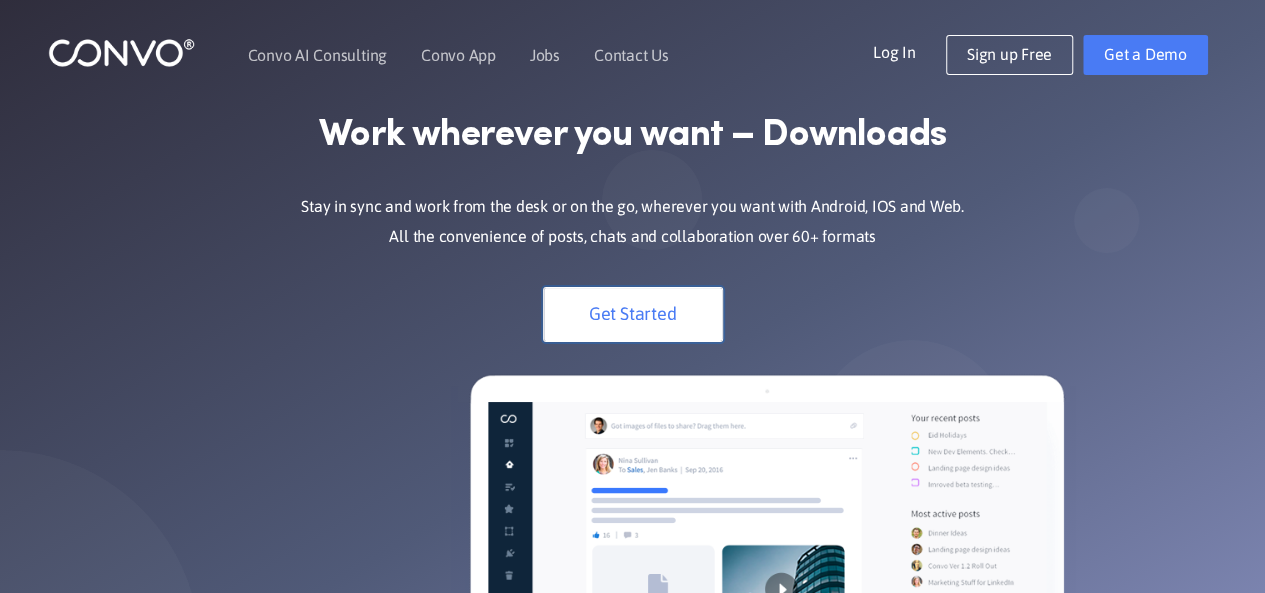 click on "Get Started" at bounding box center (633, 314) 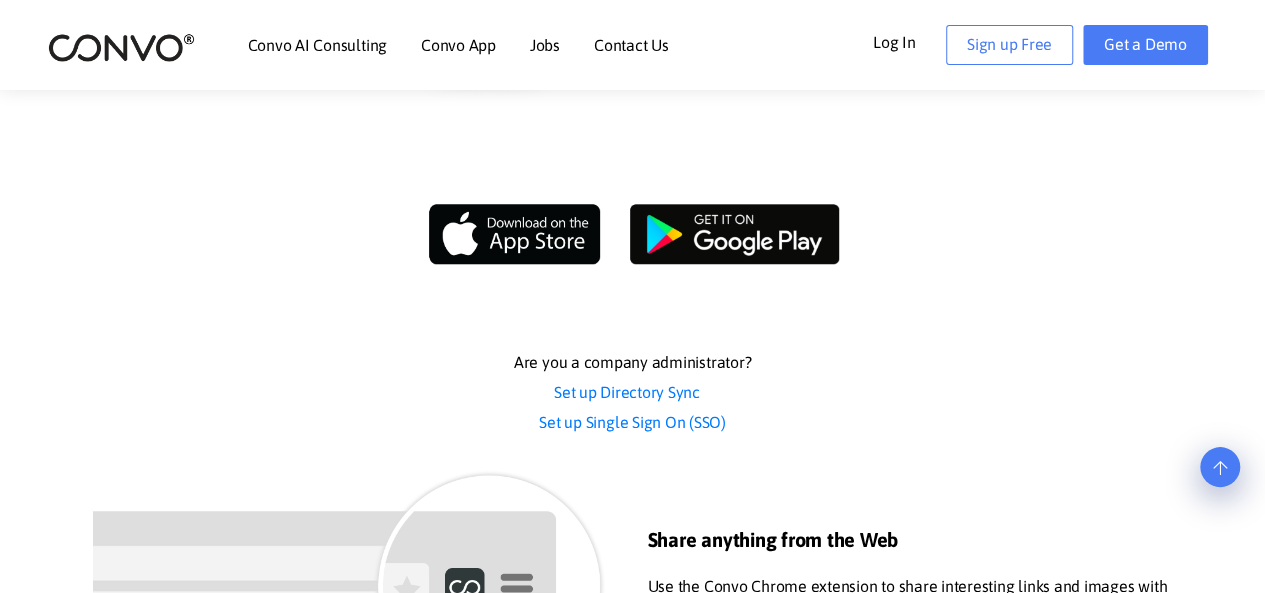 scroll, scrollTop: 0, scrollLeft: 0, axis: both 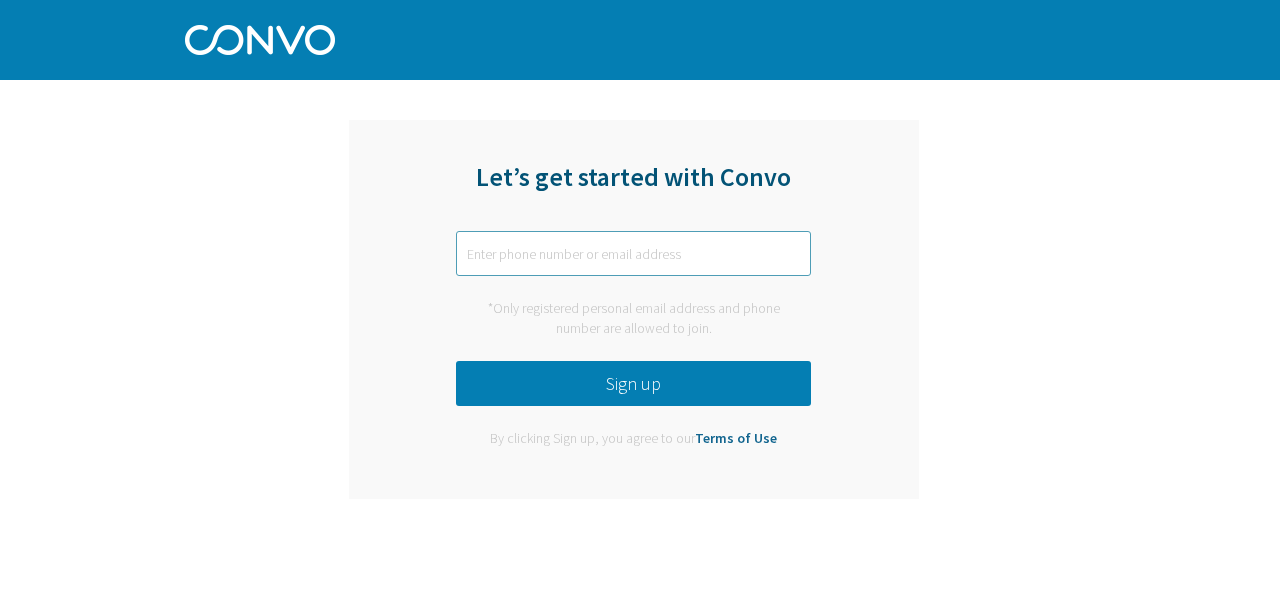 click at bounding box center [633, 253] 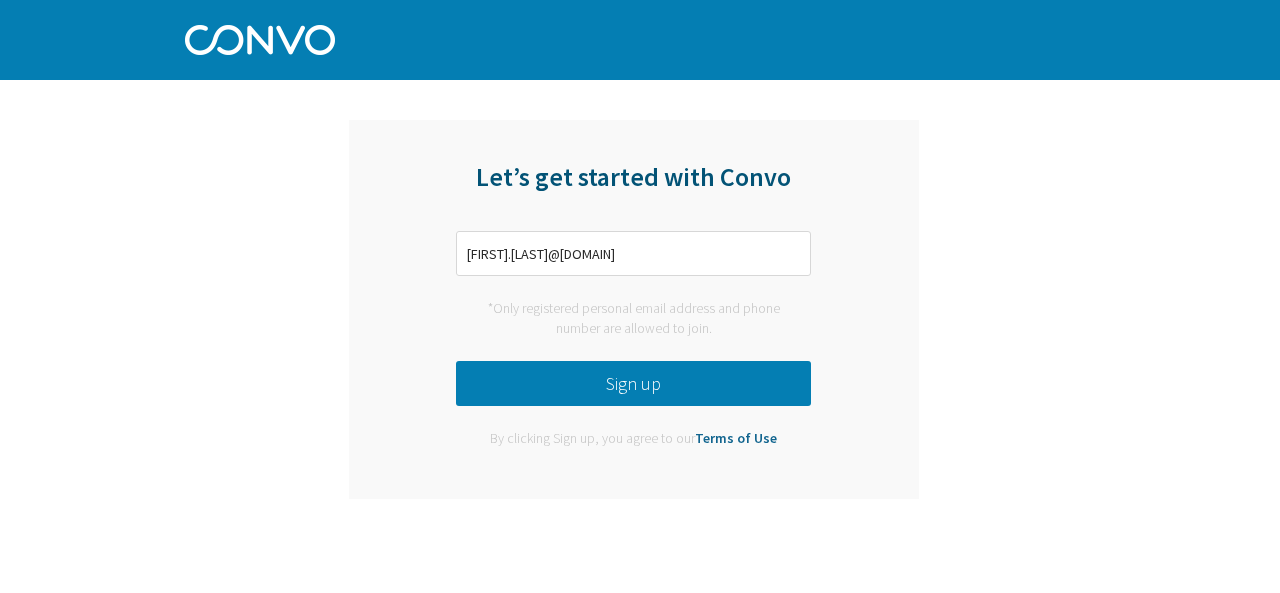 click on "Sign up" at bounding box center [633, 383] 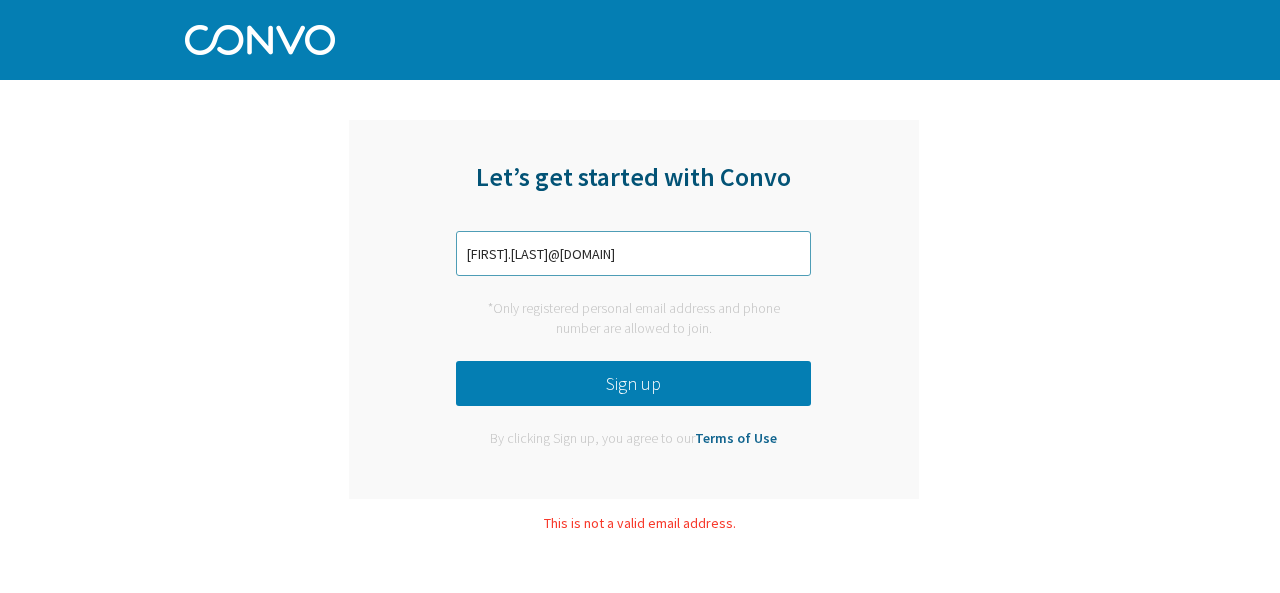 drag, startPoint x: 540, startPoint y: 254, endPoint x: 572, endPoint y: 258, distance: 32.24903 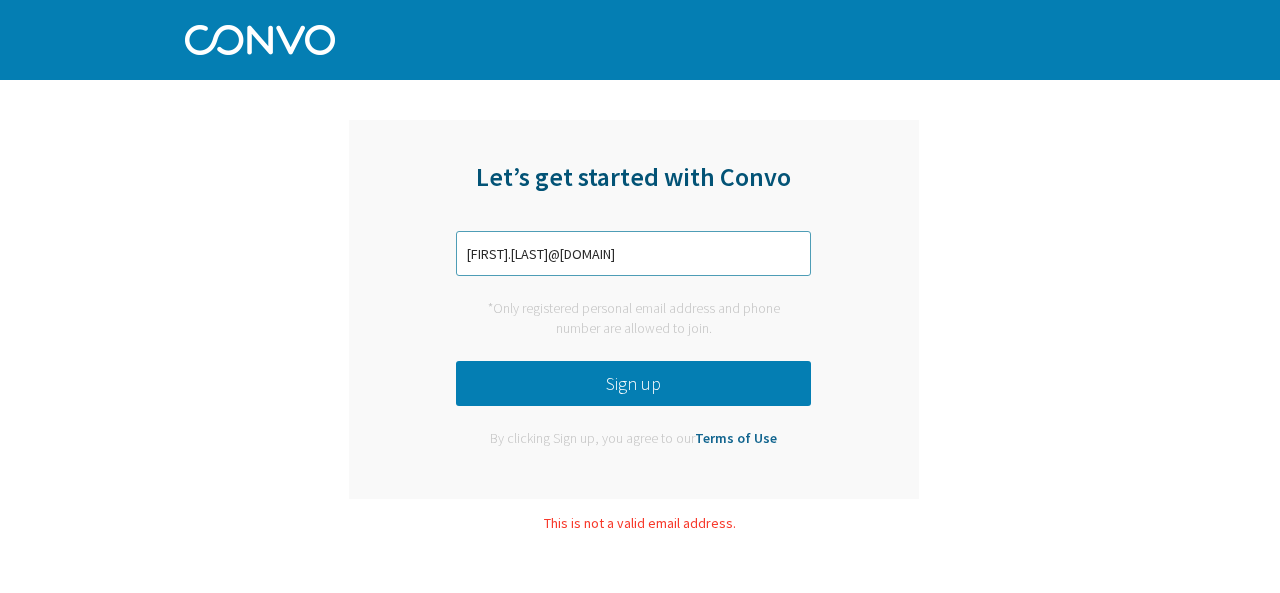 type on "phuong.ttm@eplc.co" 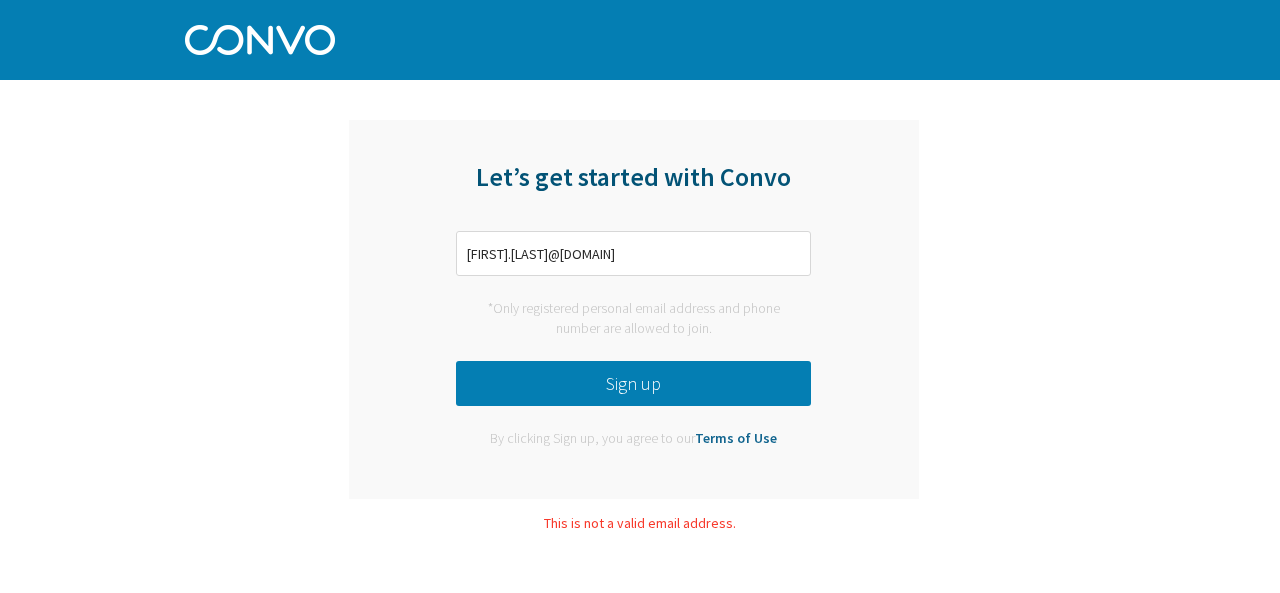 drag, startPoint x: 618, startPoint y: 378, endPoint x: 628, endPoint y: 379, distance: 10.049875 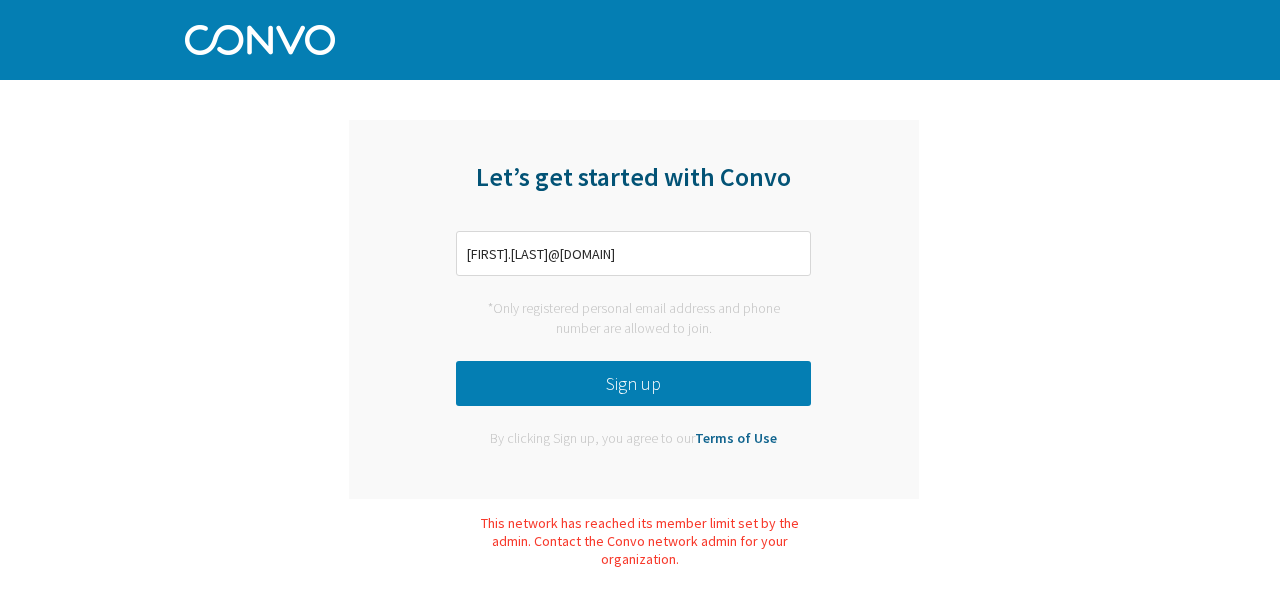 click on "Let’s get started with Convo
phuong.ttm@eplc.co
*Only registered personal email address and phone number are allowed to join.
Sign up
By clicking Sign up, you agree to our   Terms of Use" at bounding box center [634, 309] 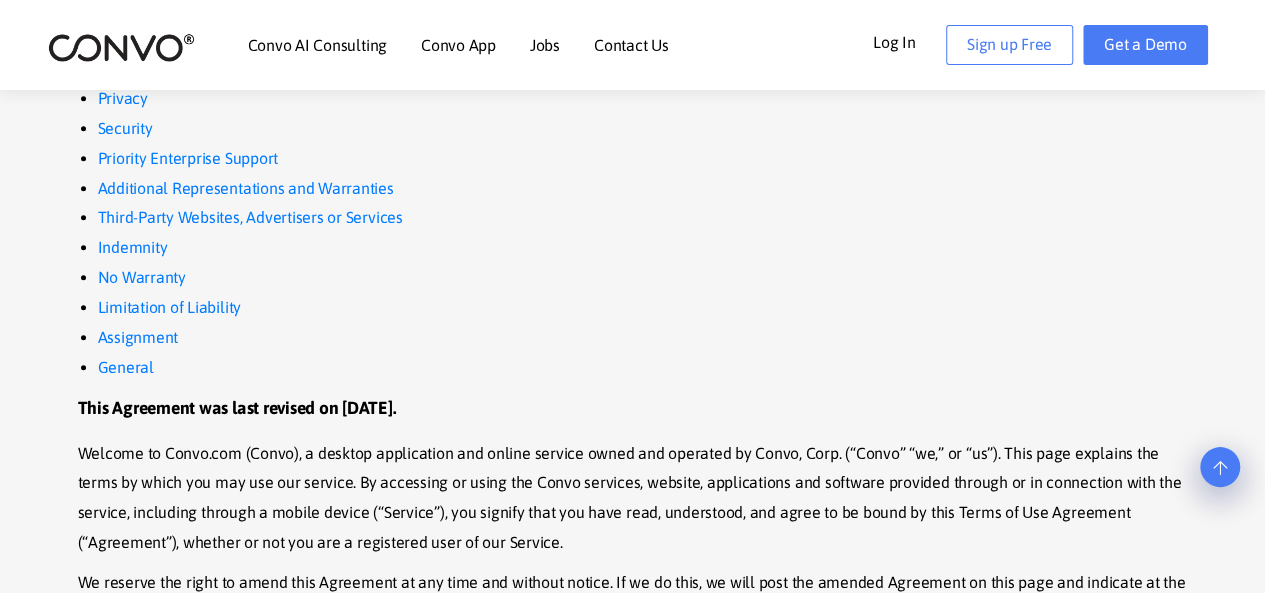 scroll, scrollTop: 0, scrollLeft: 0, axis: both 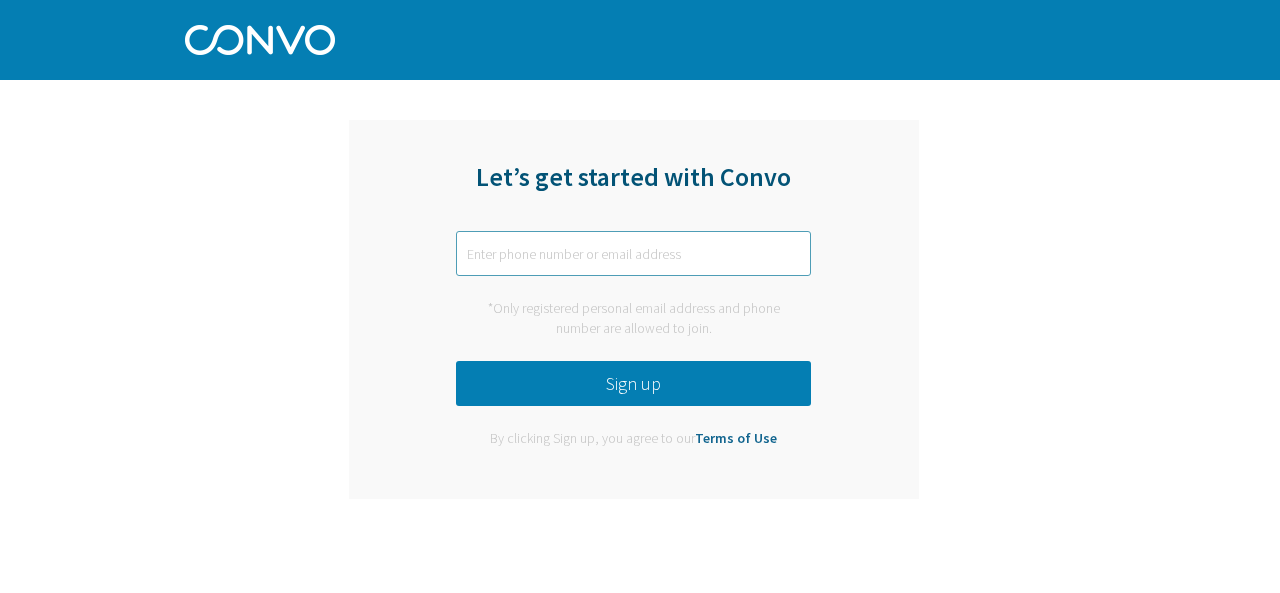 click at bounding box center (633, 253) 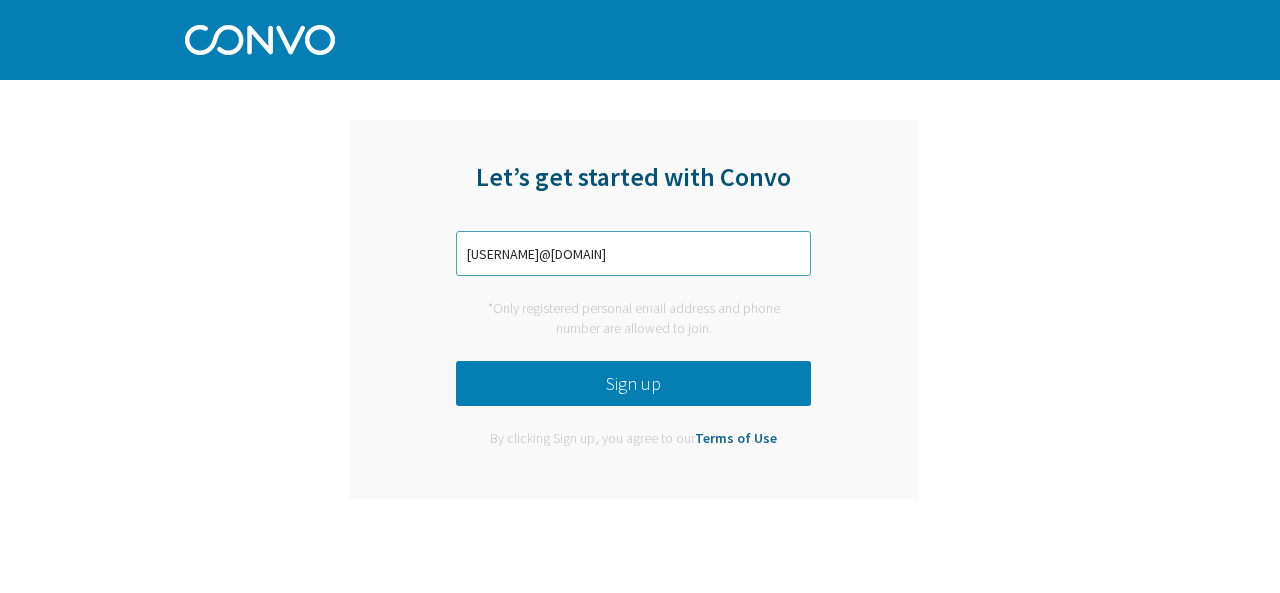 type on "[FIRST].[LAST]@[DOMAIN]" 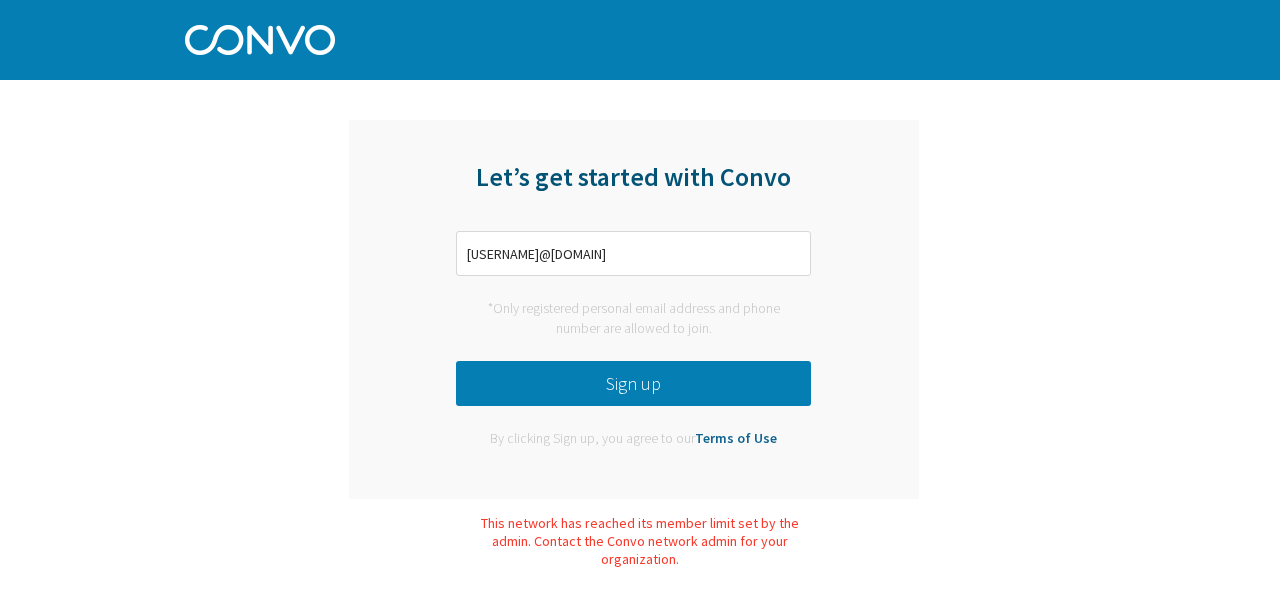 click on "Terms of Use" at bounding box center [736, 438] 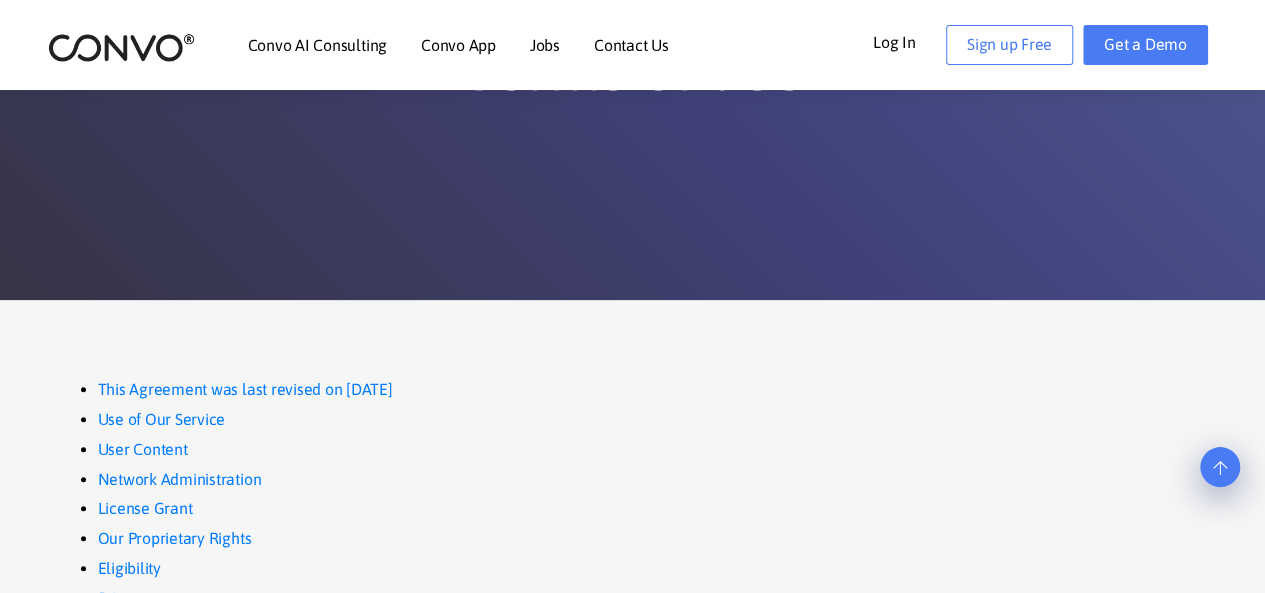 scroll, scrollTop: 0, scrollLeft: 0, axis: both 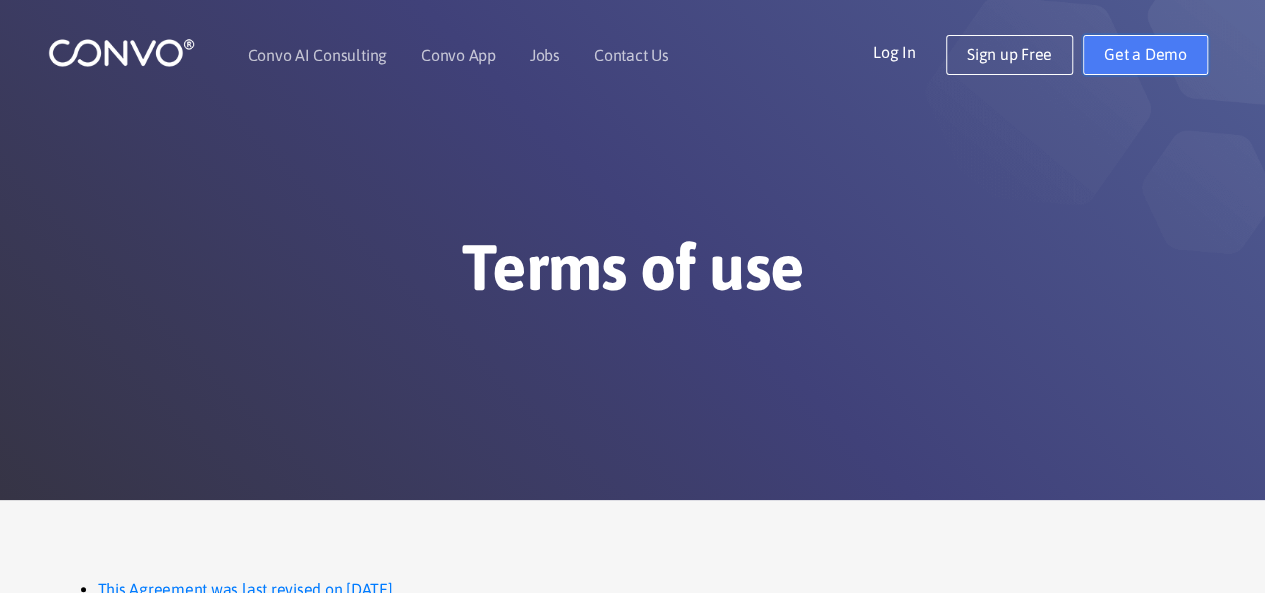 click on "Get a Demo" at bounding box center [1145, 55] 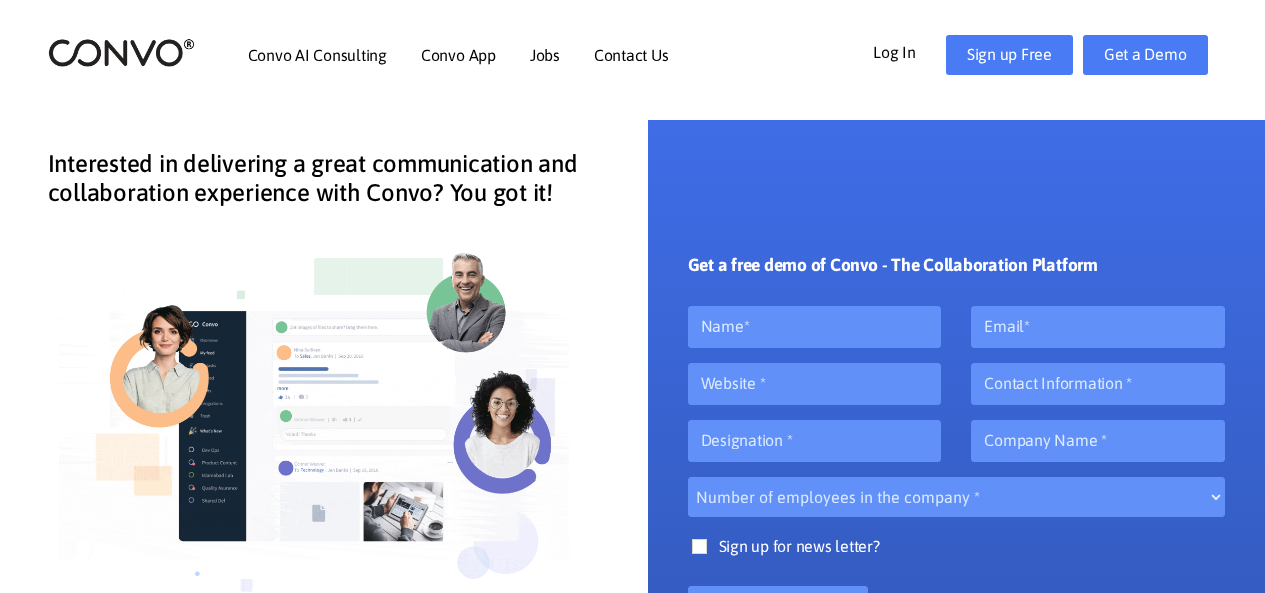 scroll, scrollTop: 0, scrollLeft: 0, axis: both 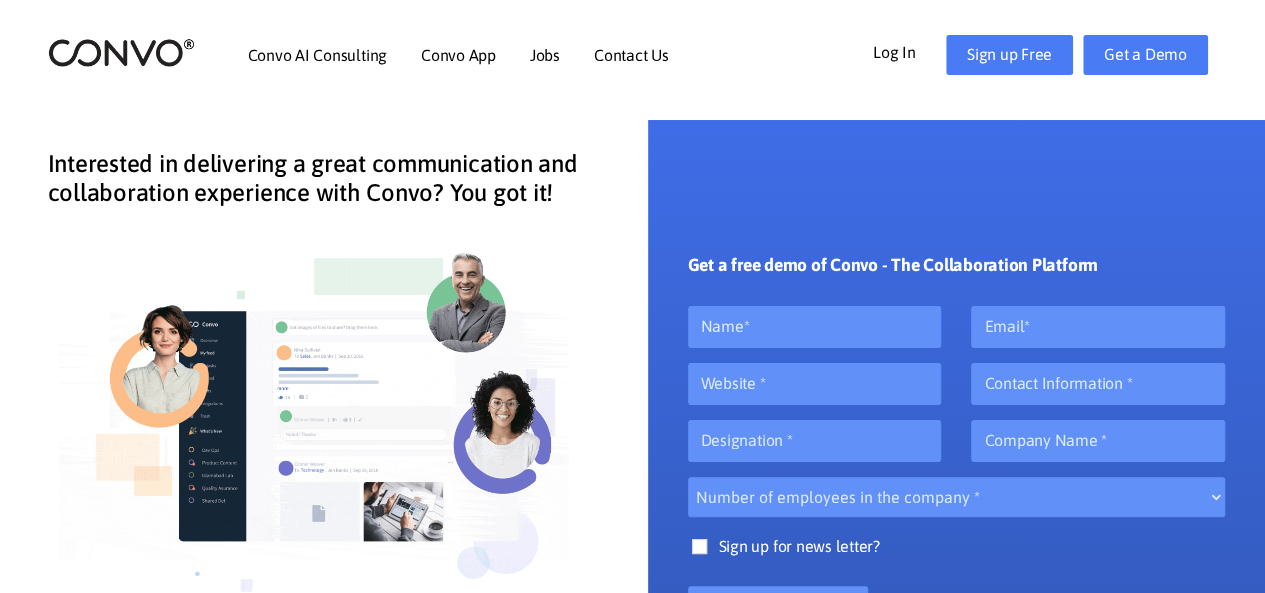 click on "Log In" at bounding box center [909, 51] 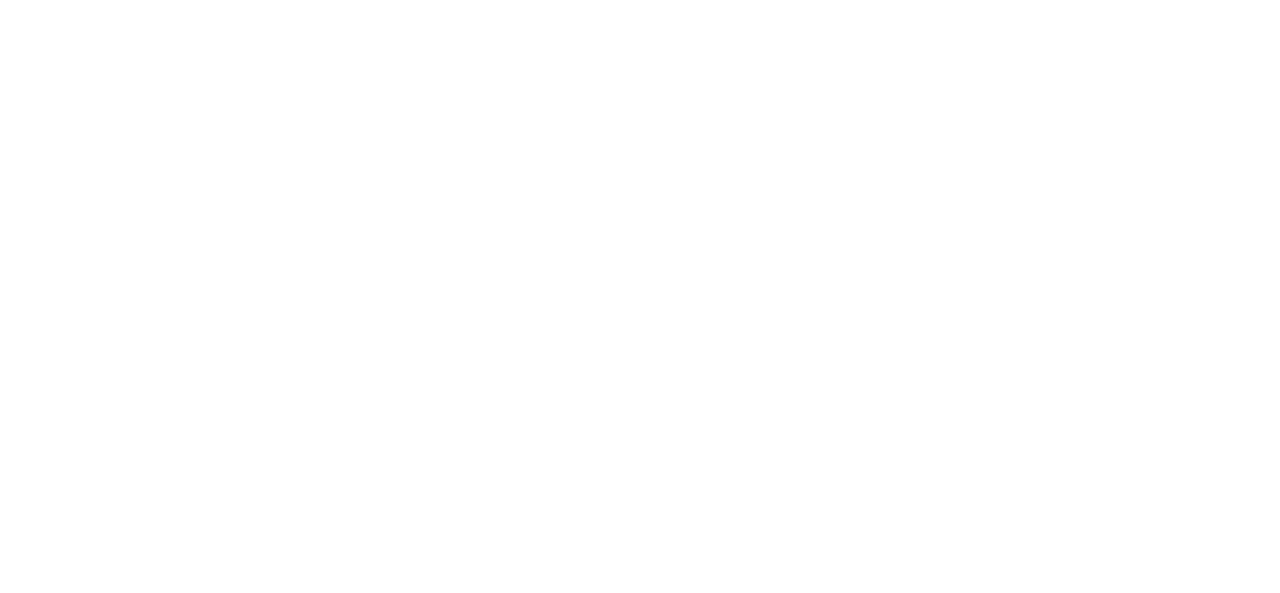 scroll, scrollTop: 0, scrollLeft: 0, axis: both 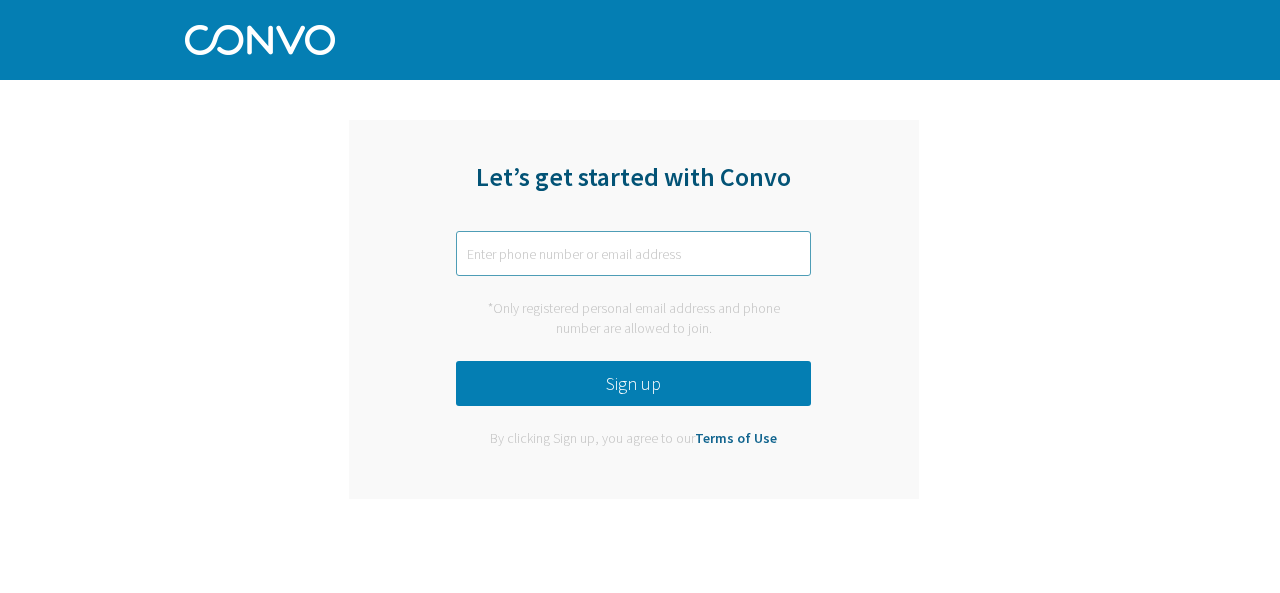 click at bounding box center (633, 253) 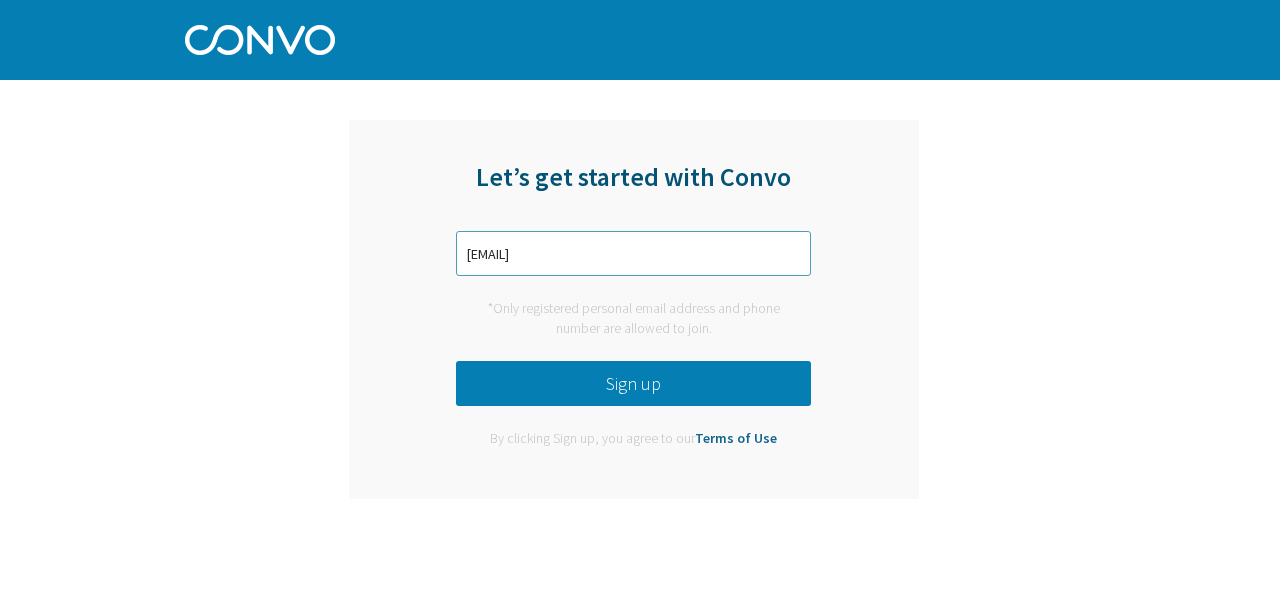 type on "phuong.ttm@eplc.co" 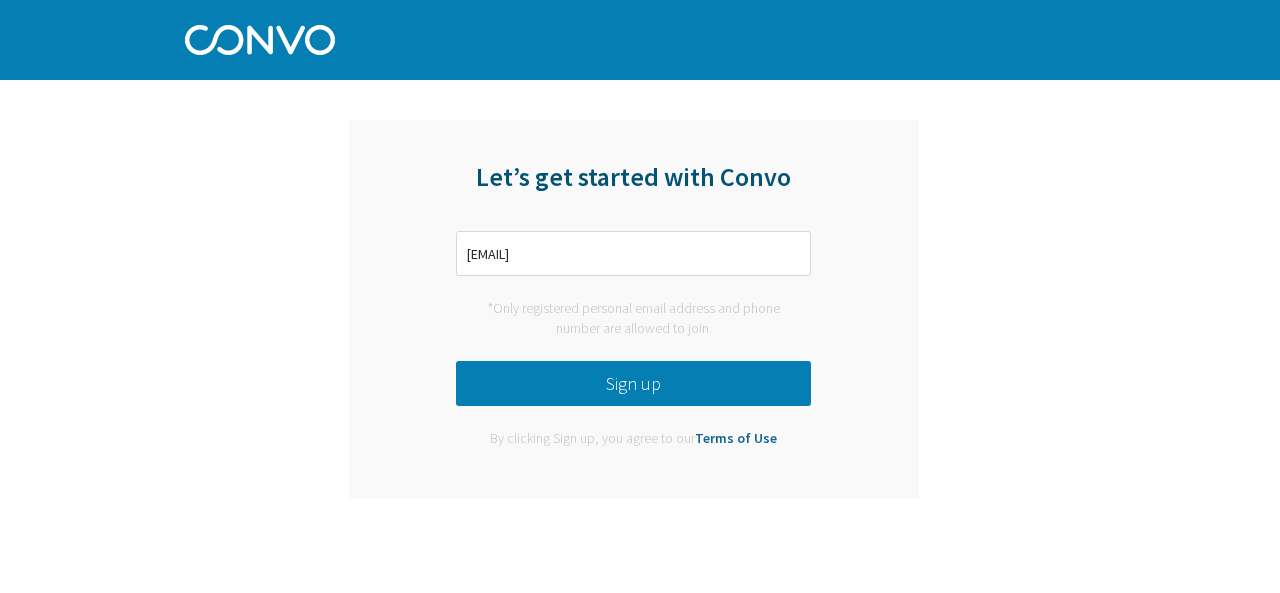 click on "Sign up" at bounding box center (633, 383) 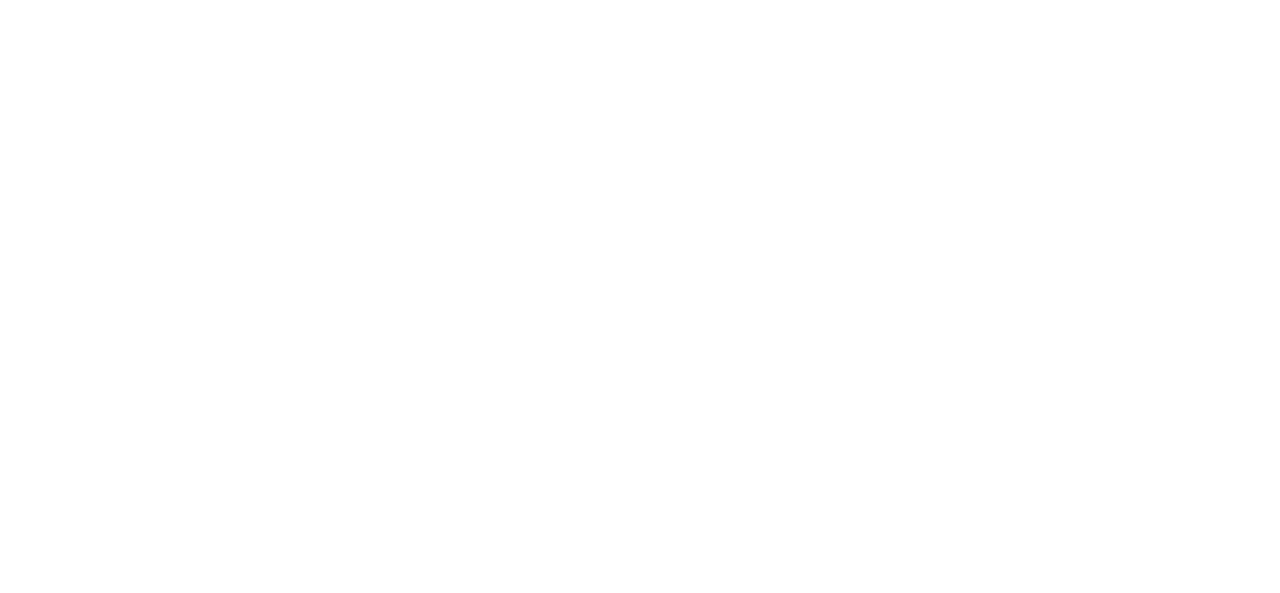 scroll, scrollTop: 0, scrollLeft: 0, axis: both 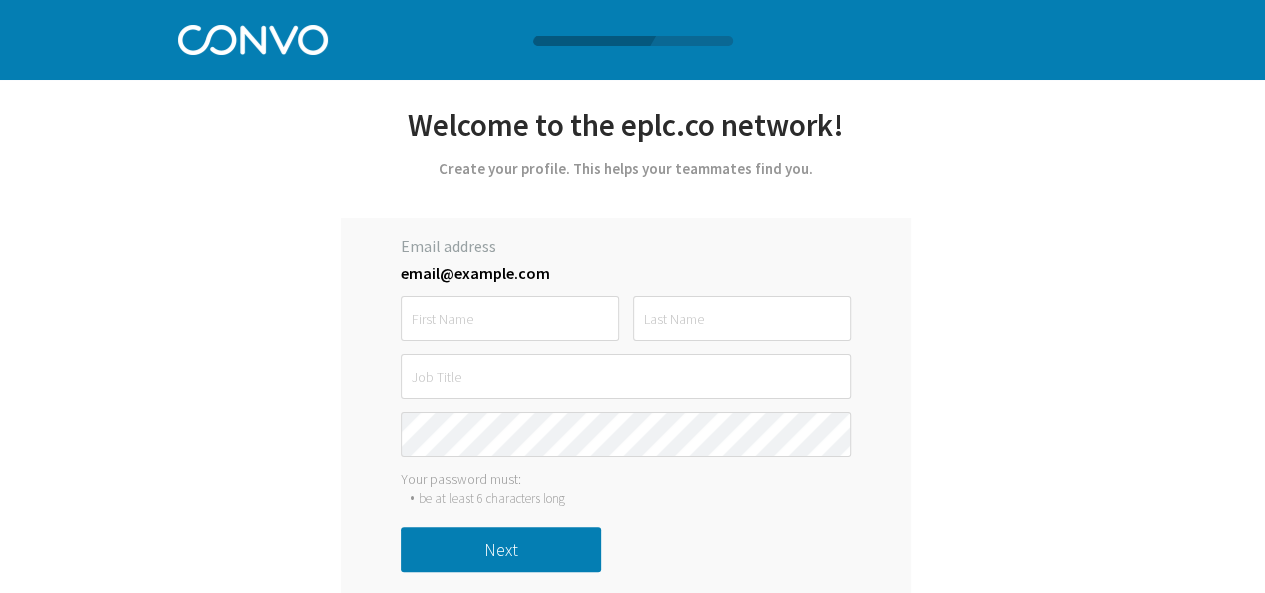 click at bounding box center (510, 318) 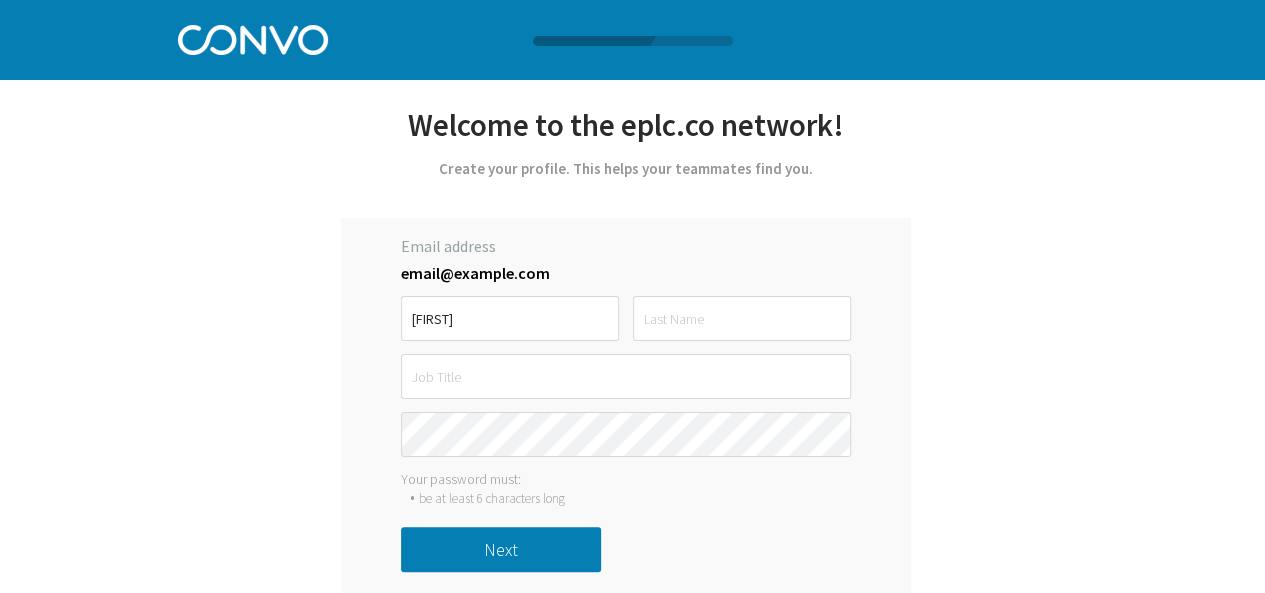 type on "[FIRST]" 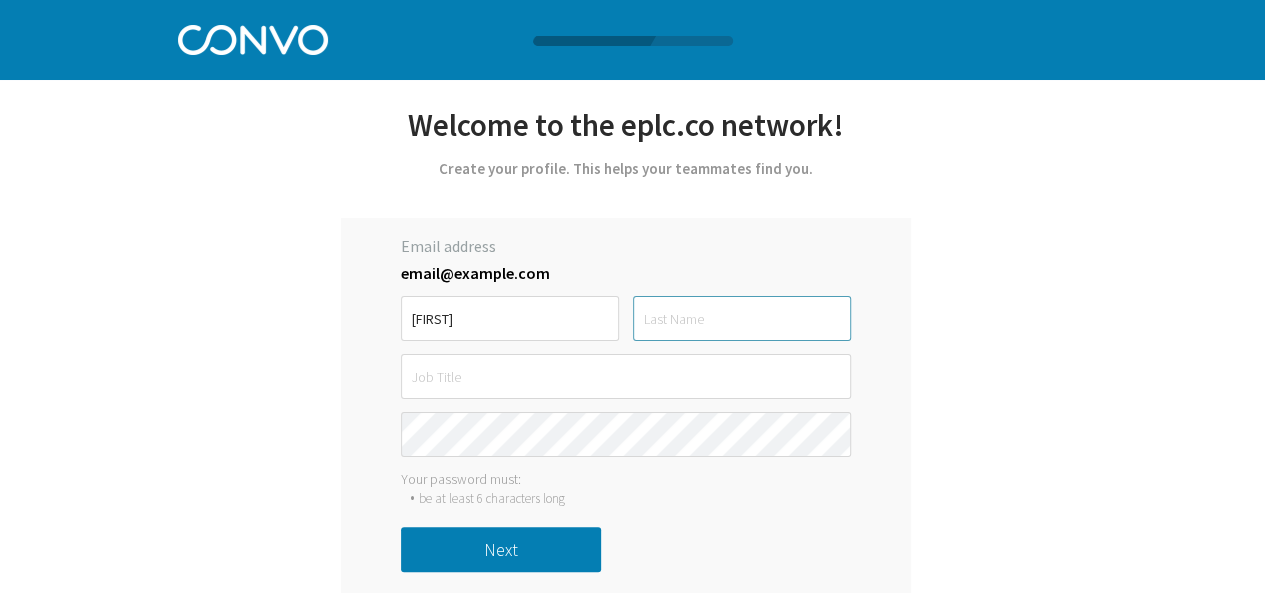 click at bounding box center [742, 318] 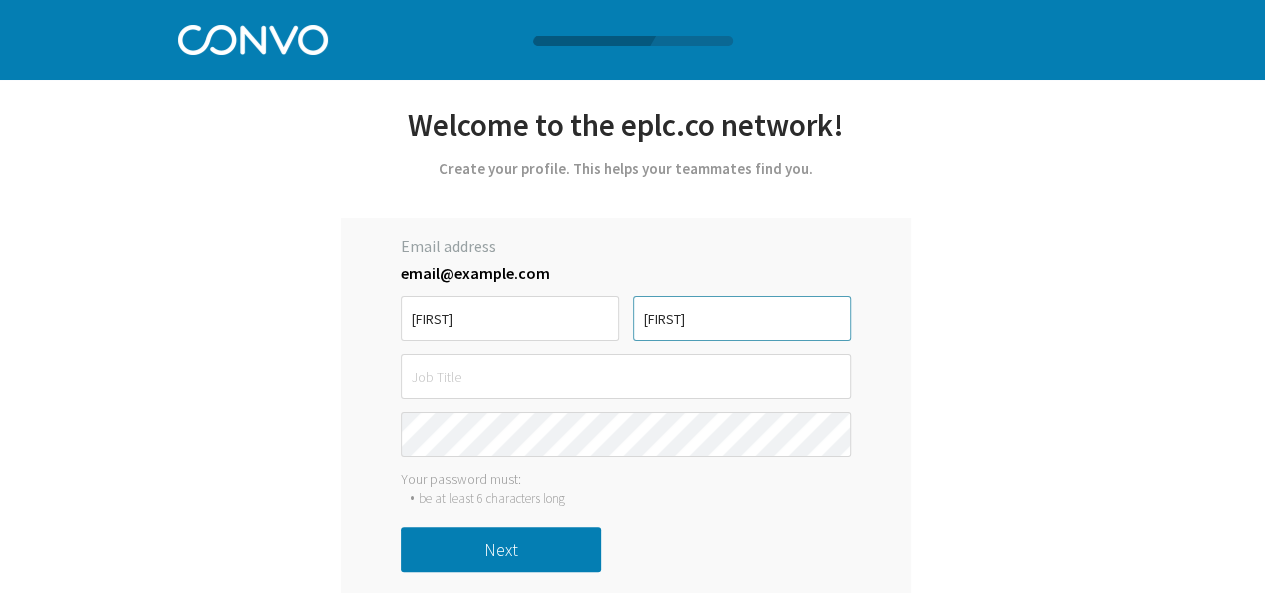 type on "[FIRST]" 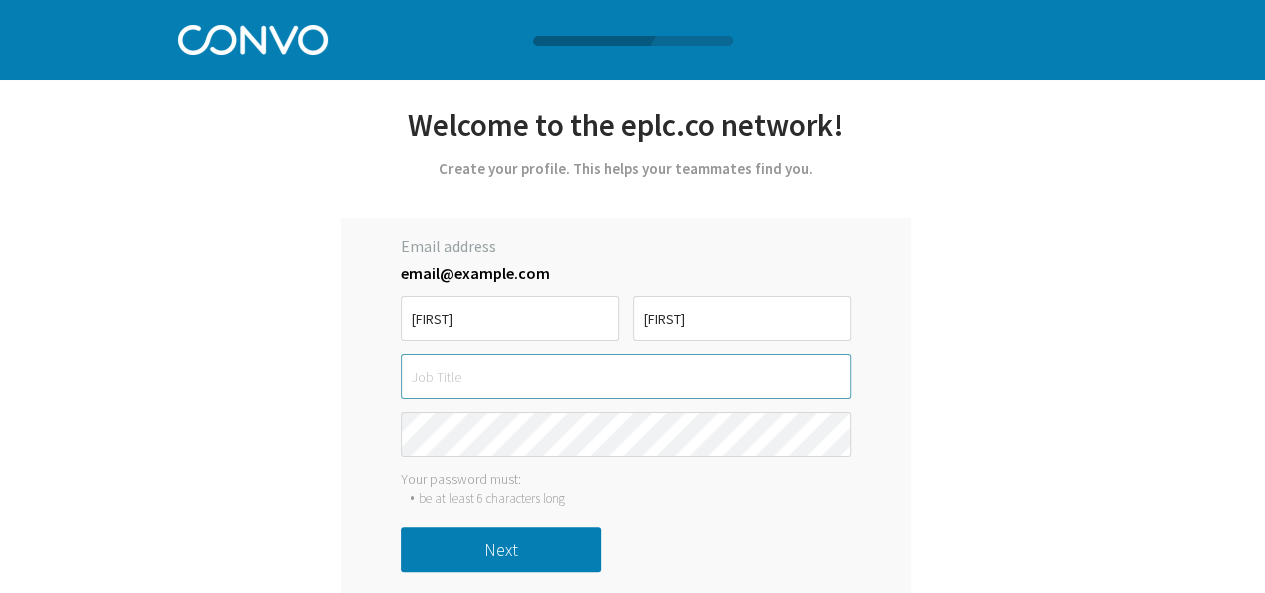 click at bounding box center [626, 376] 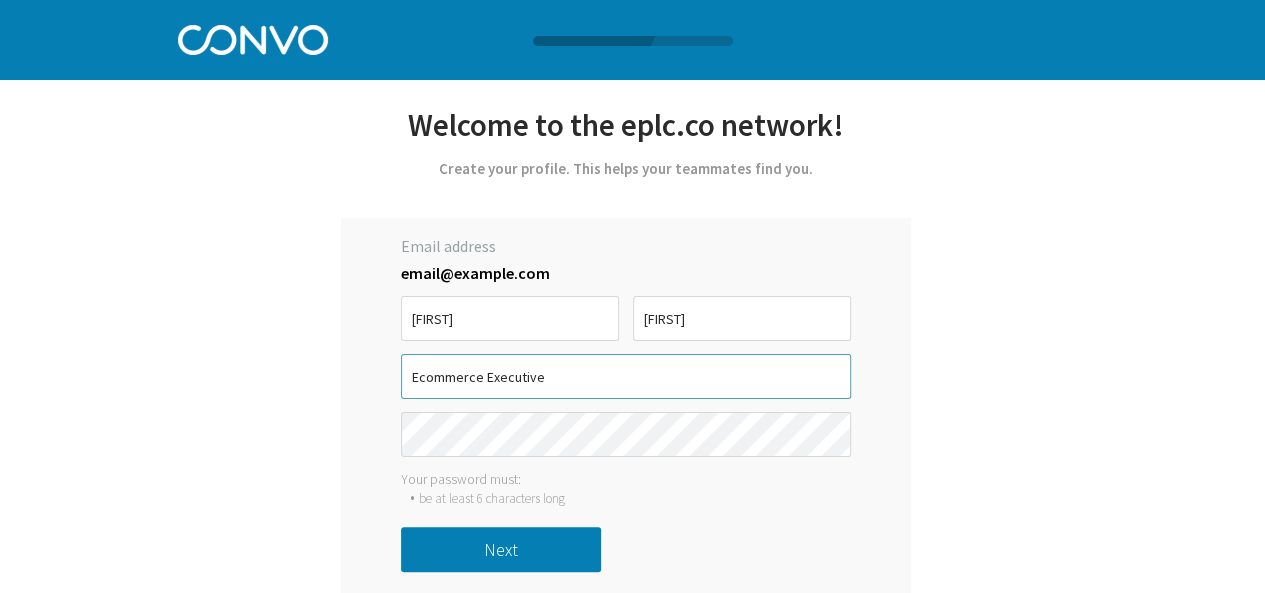 type on "Ecommerce Executive" 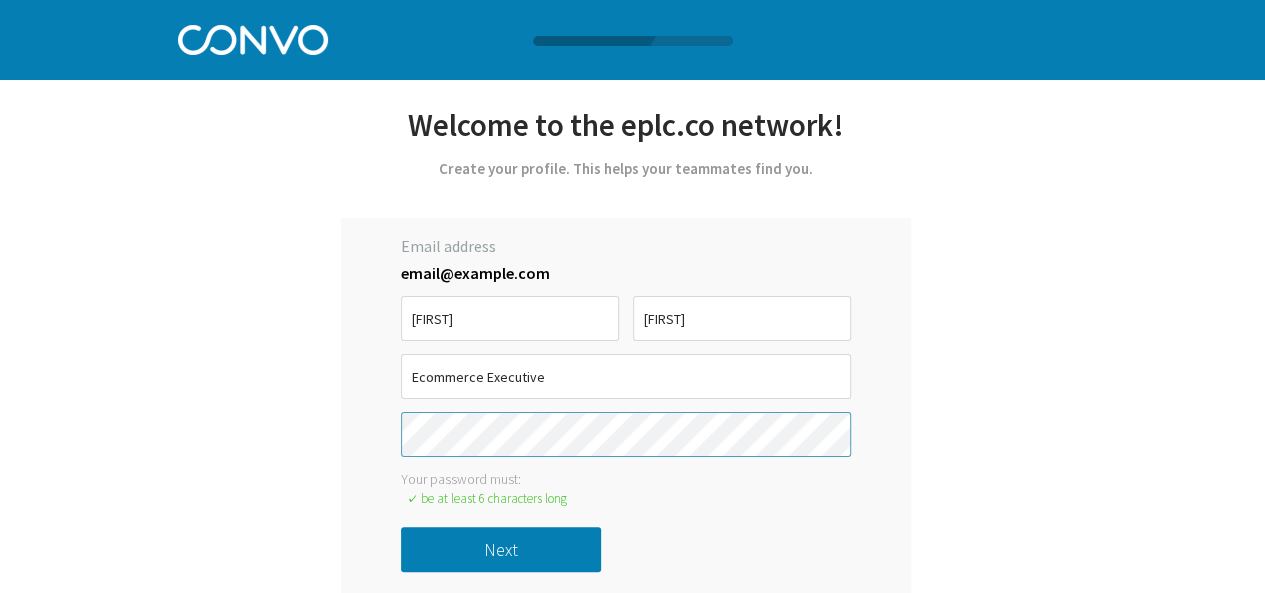scroll, scrollTop: 10, scrollLeft: 0, axis: vertical 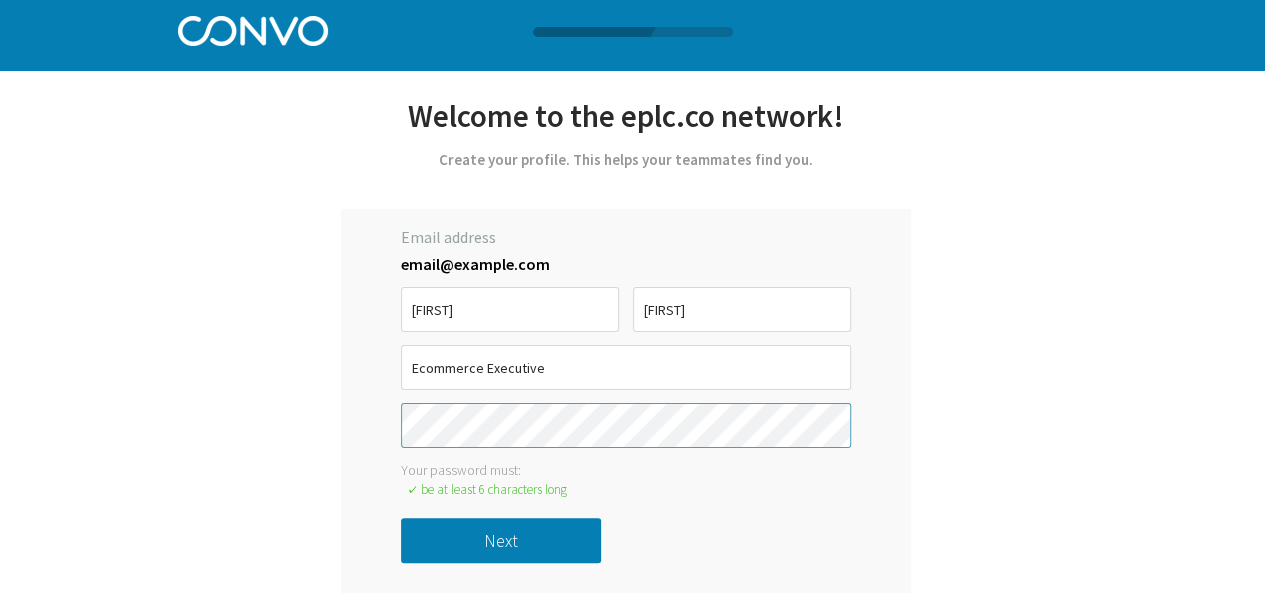 click on "Email address
email@example.com
[FIRST]
[FIRST]
Ecommerce Executive
must be at least 6 characters
Your password must:
be at least 6 characters long
Next" at bounding box center [626, 401] 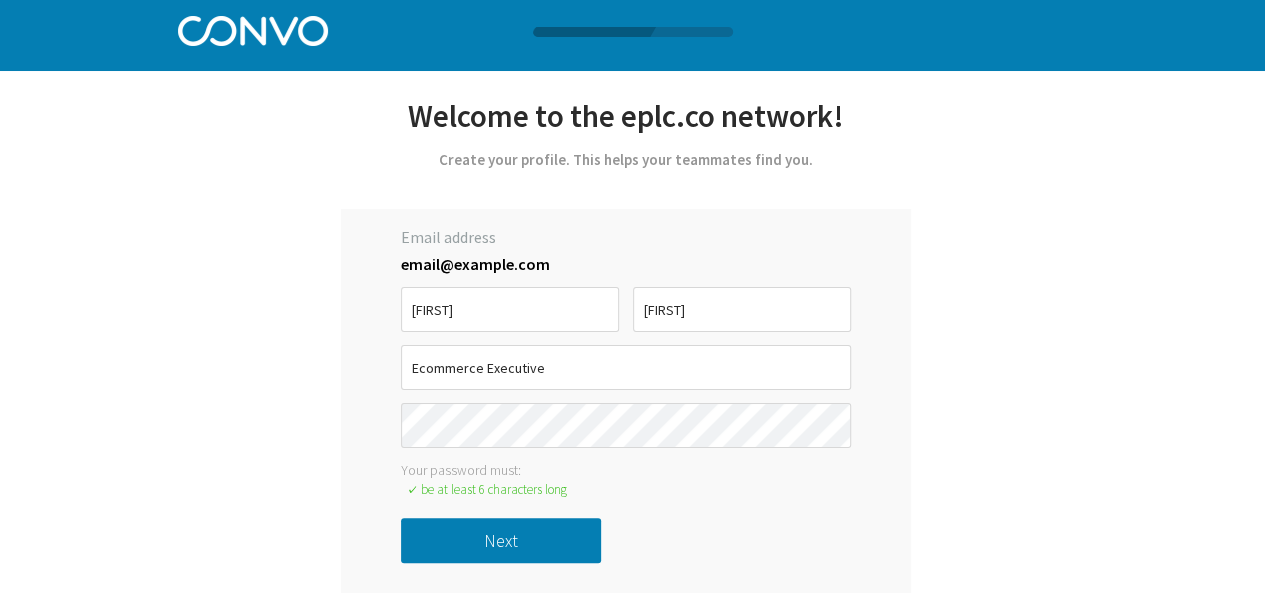 click on "Next" at bounding box center [501, 540] 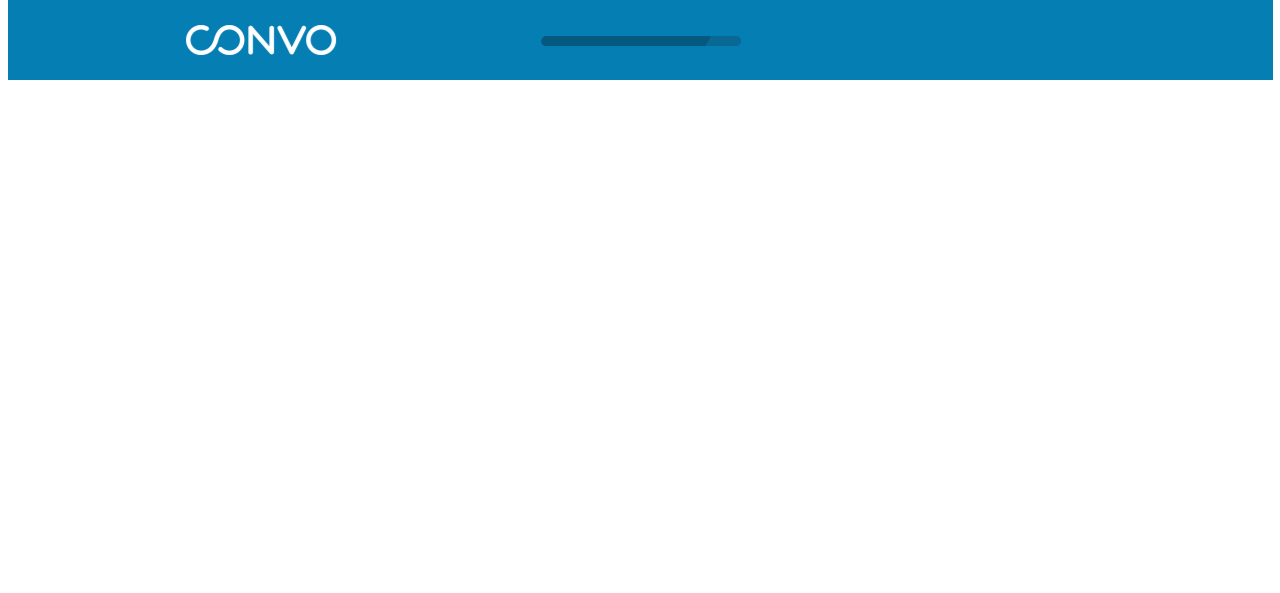 scroll, scrollTop: 0, scrollLeft: 0, axis: both 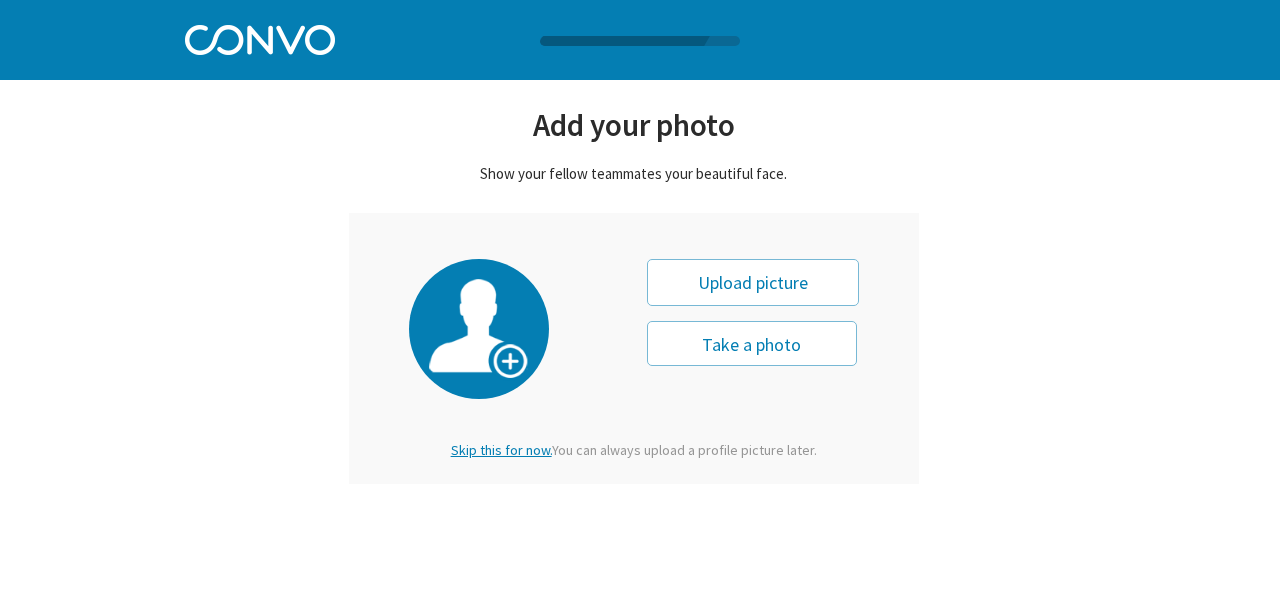 click on "Upload picture" at bounding box center [753, 282] 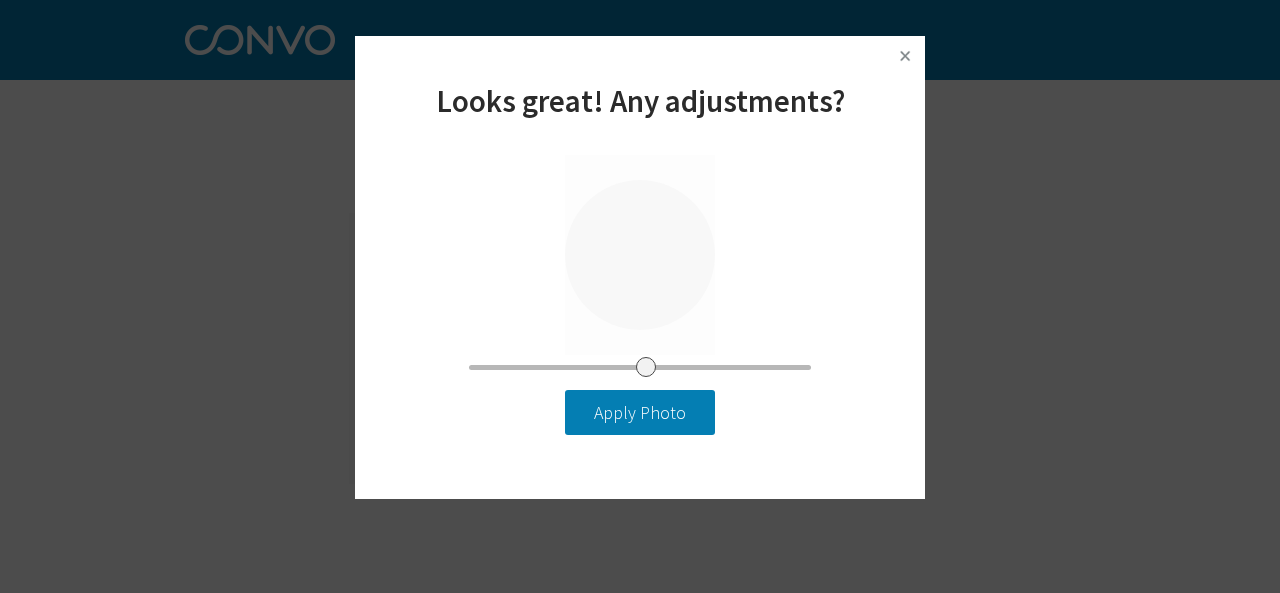 drag, startPoint x: 481, startPoint y: 366, endPoint x: 646, endPoint y: 393, distance: 167.1945 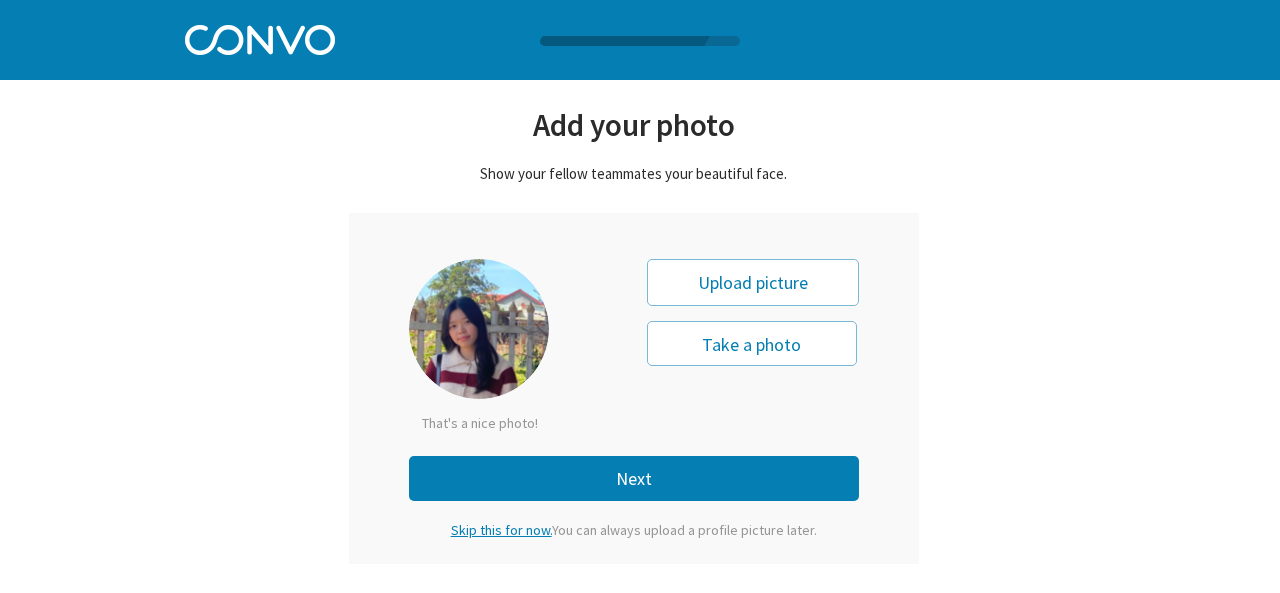 click on "Next" at bounding box center [634, 478] 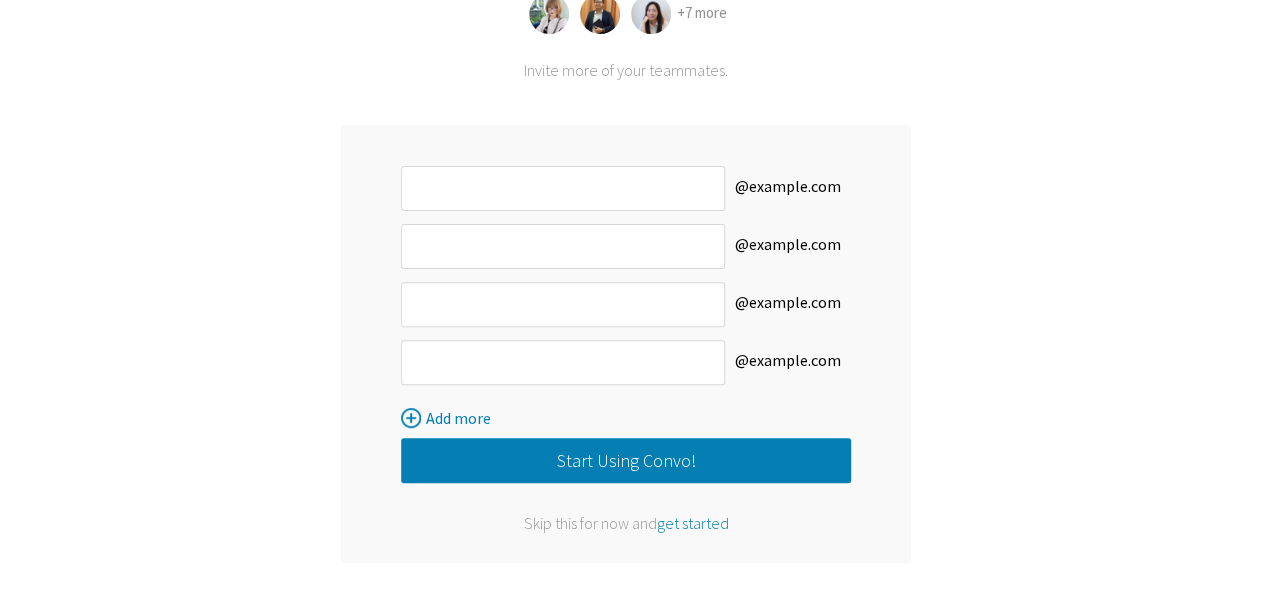 scroll, scrollTop: 218, scrollLeft: 0, axis: vertical 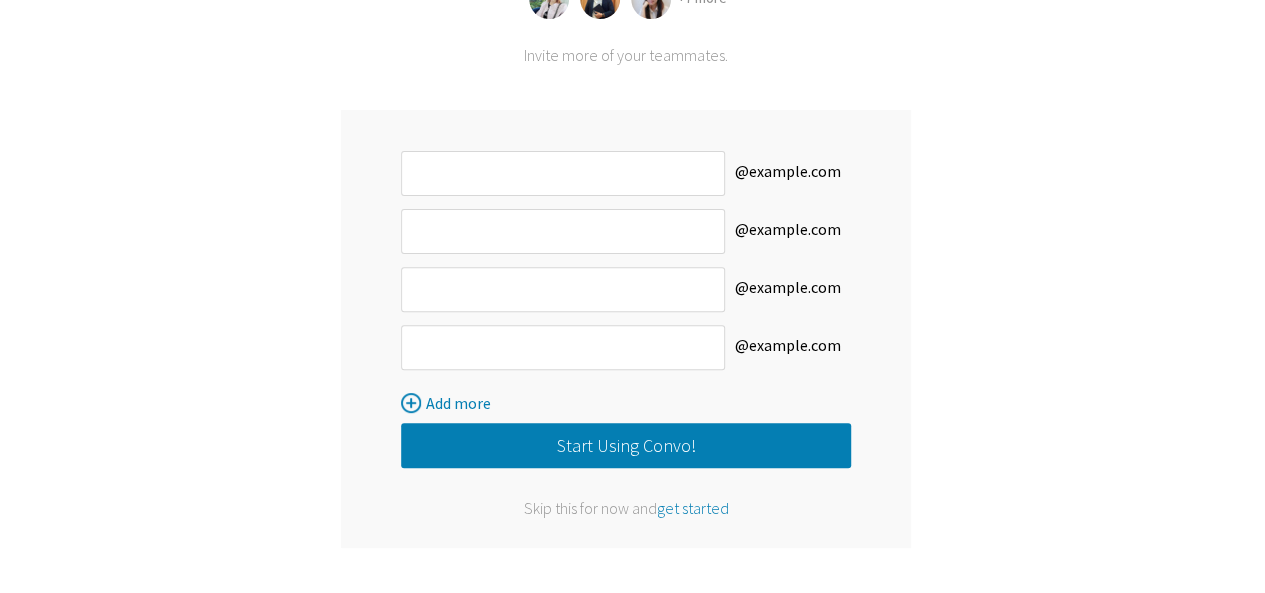 click on "Start Using Convo!" at bounding box center [626, 445] 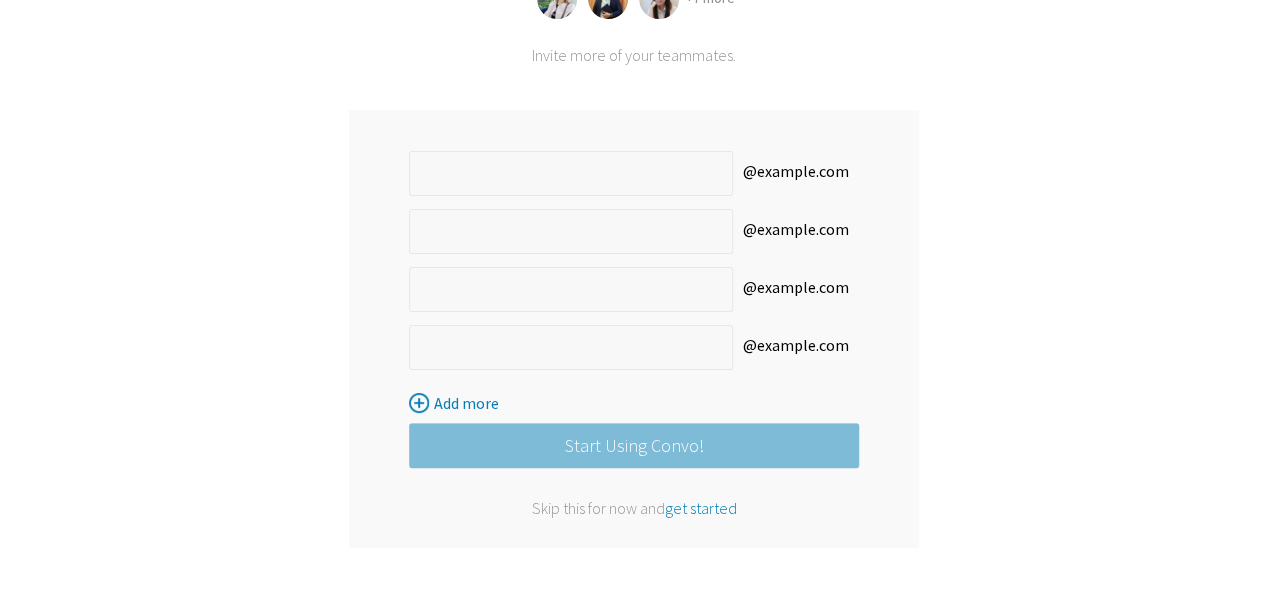 scroll, scrollTop: 0, scrollLeft: 0, axis: both 